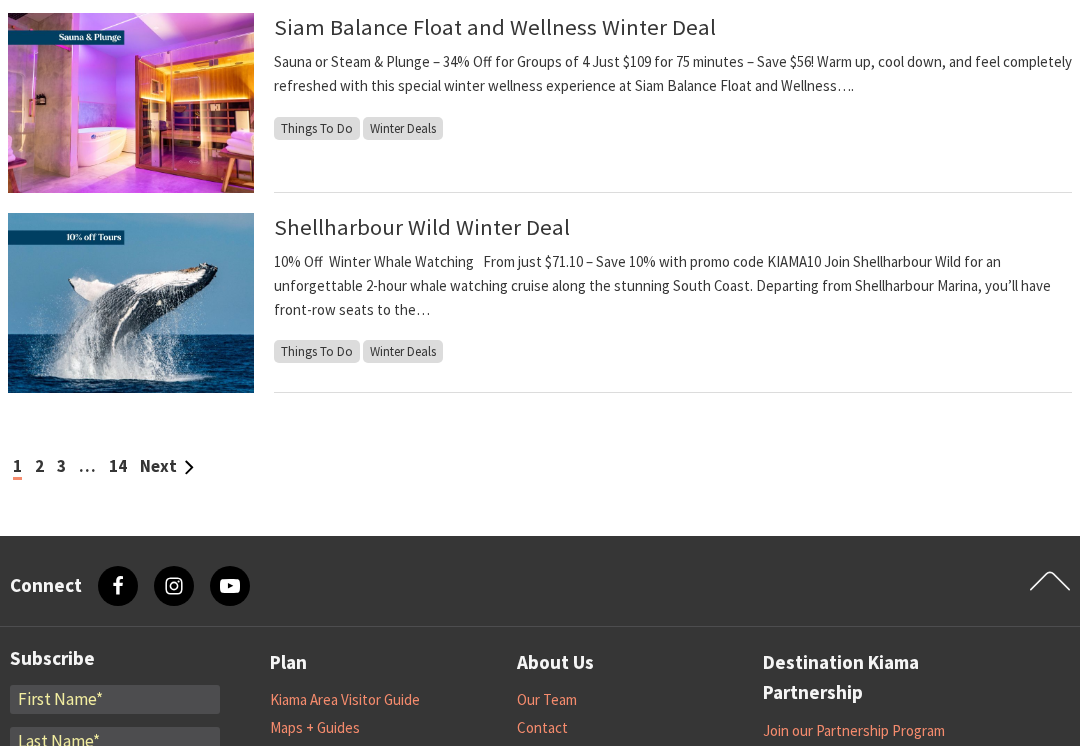 scroll, scrollTop: 2125, scrollLeft: 0, axis: vertical 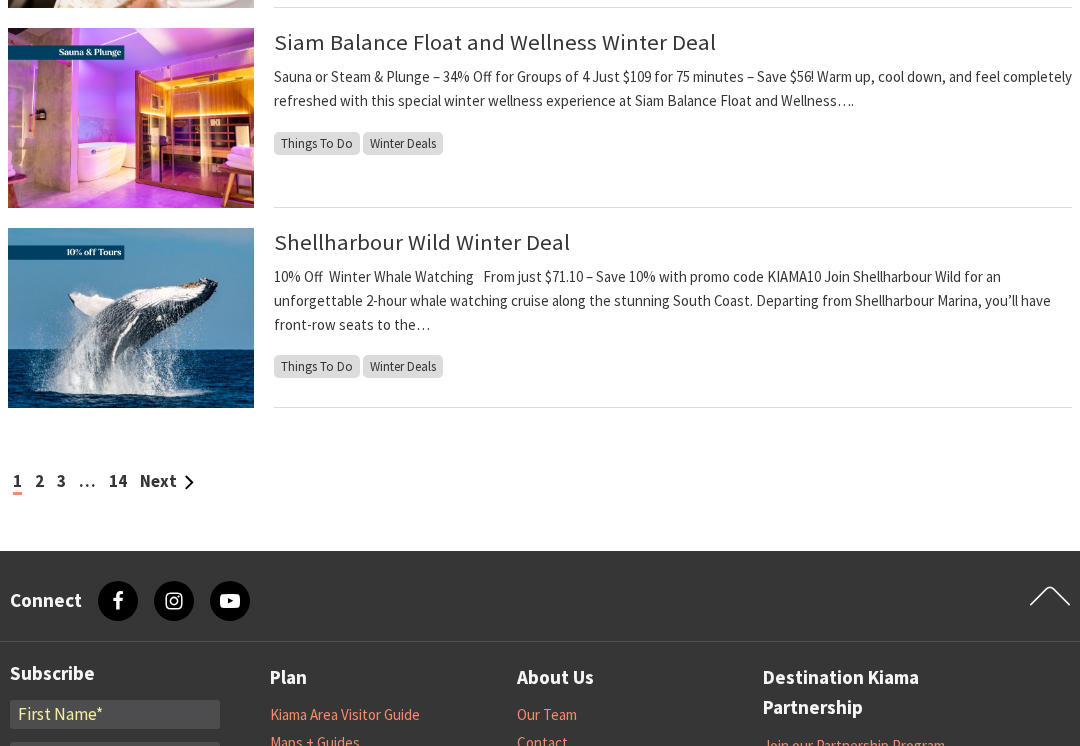 click on "2" at bounding box center (39, 482) 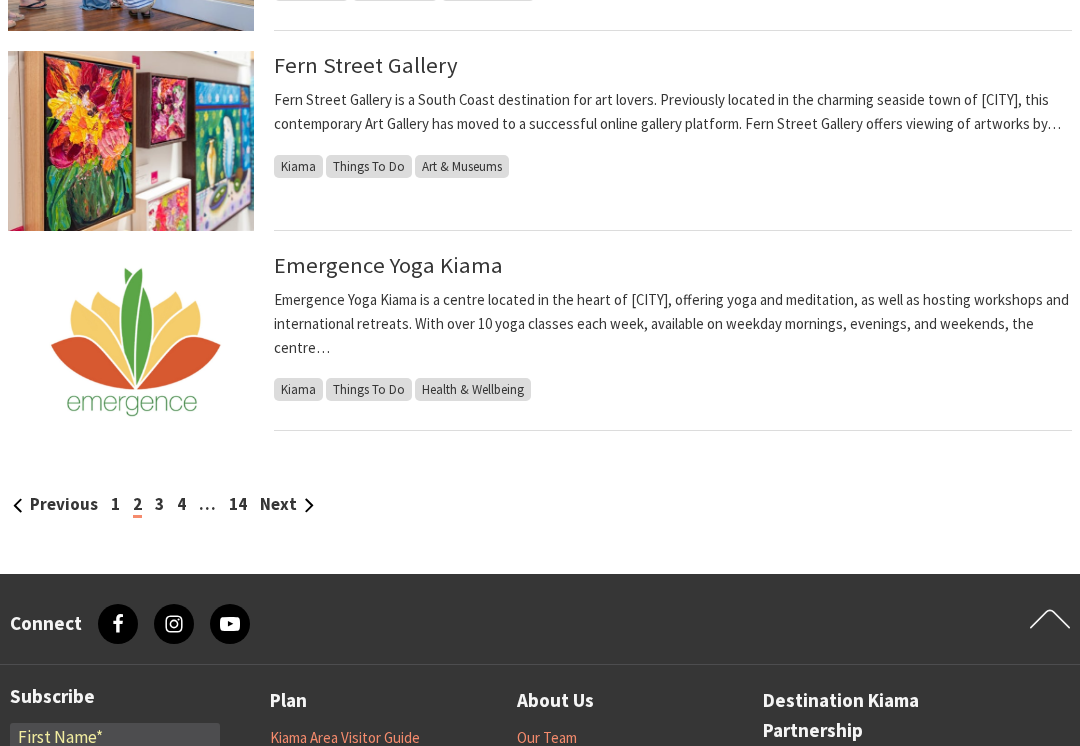 scroll, scrollTop: 2102, scrollLeft: 0, axis: vertical 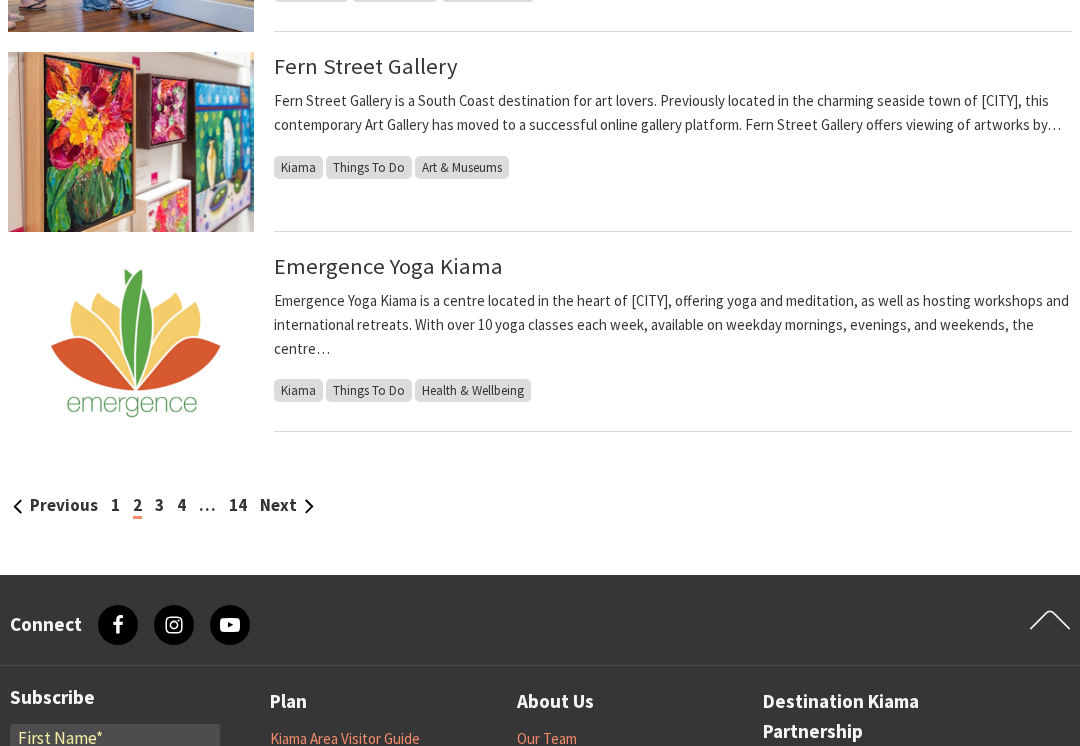 click on "3" at bounding box center (159, 505) 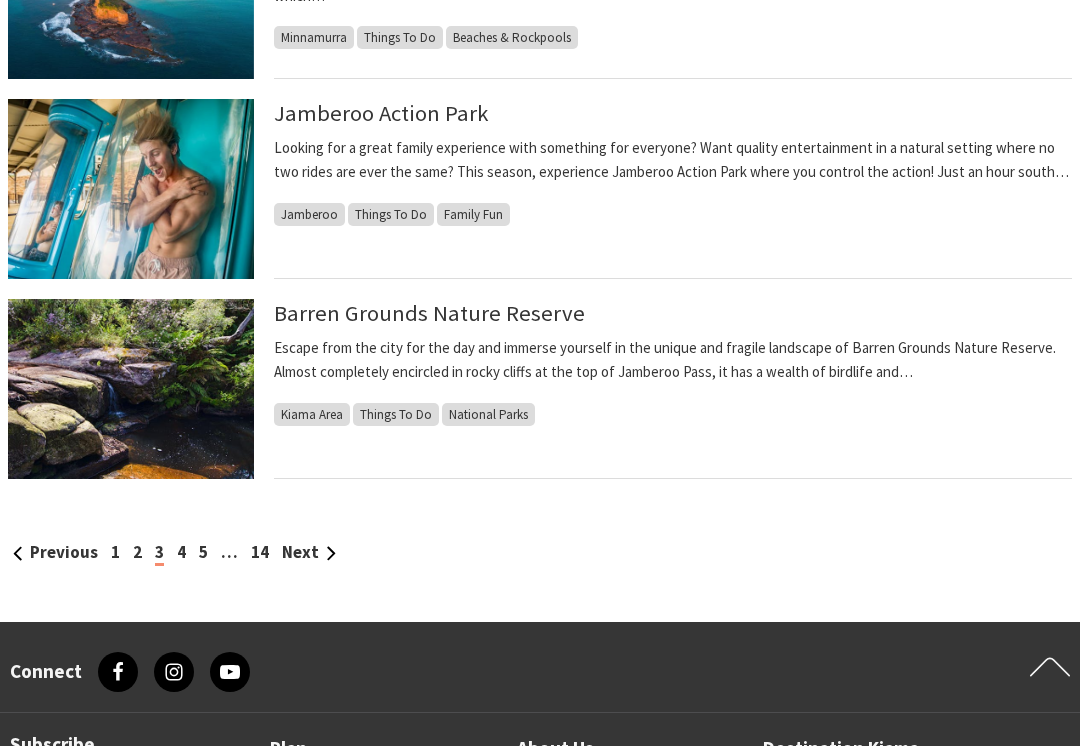 scroll, scrollTop: 2056, scrollLeft: 0, axis: vertical 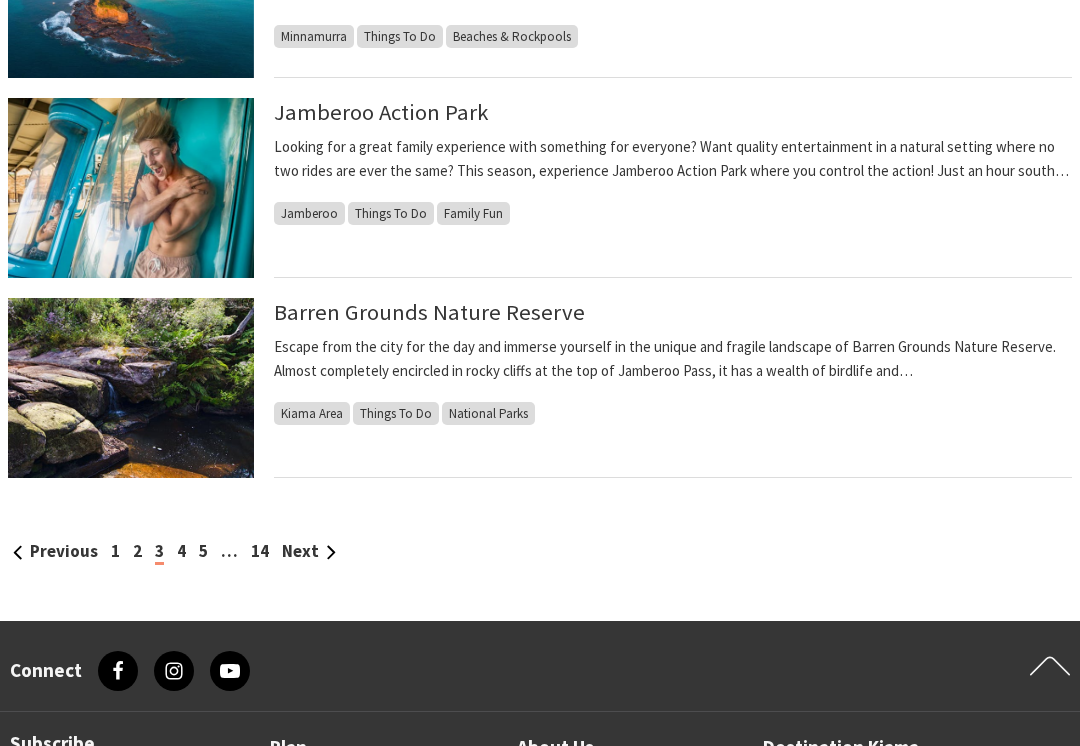 click on "4" at bounding box center [181, 551] 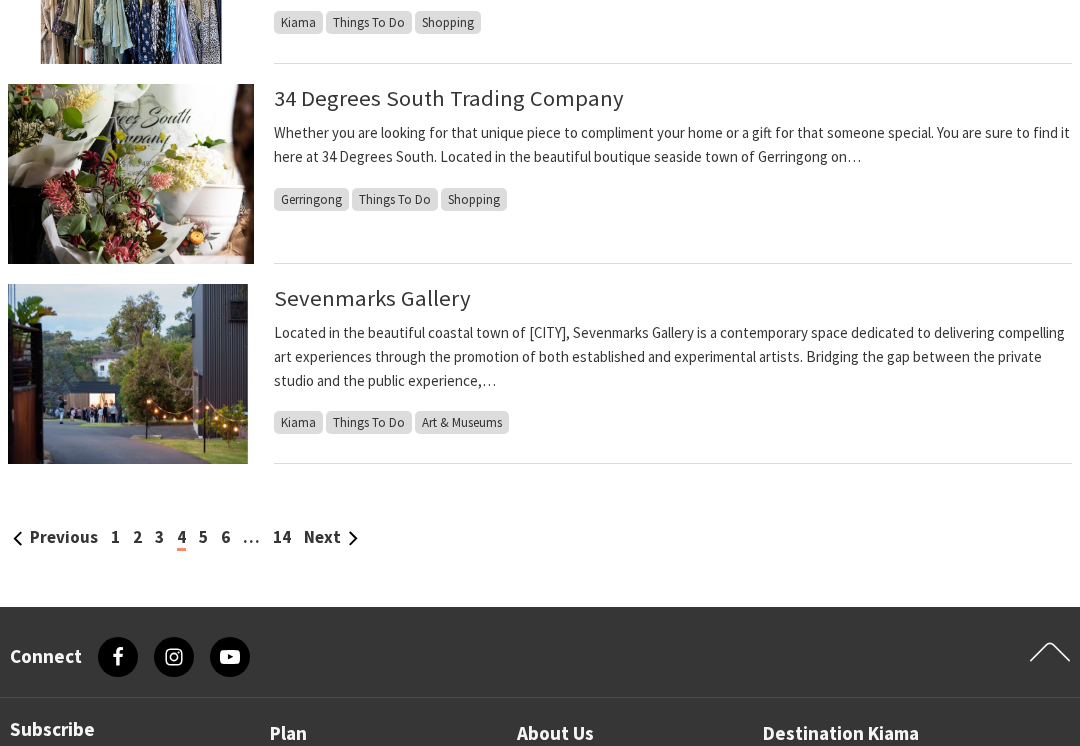 scroll, scrollTop: 2087, scrollLeft: 0, axis: vertical 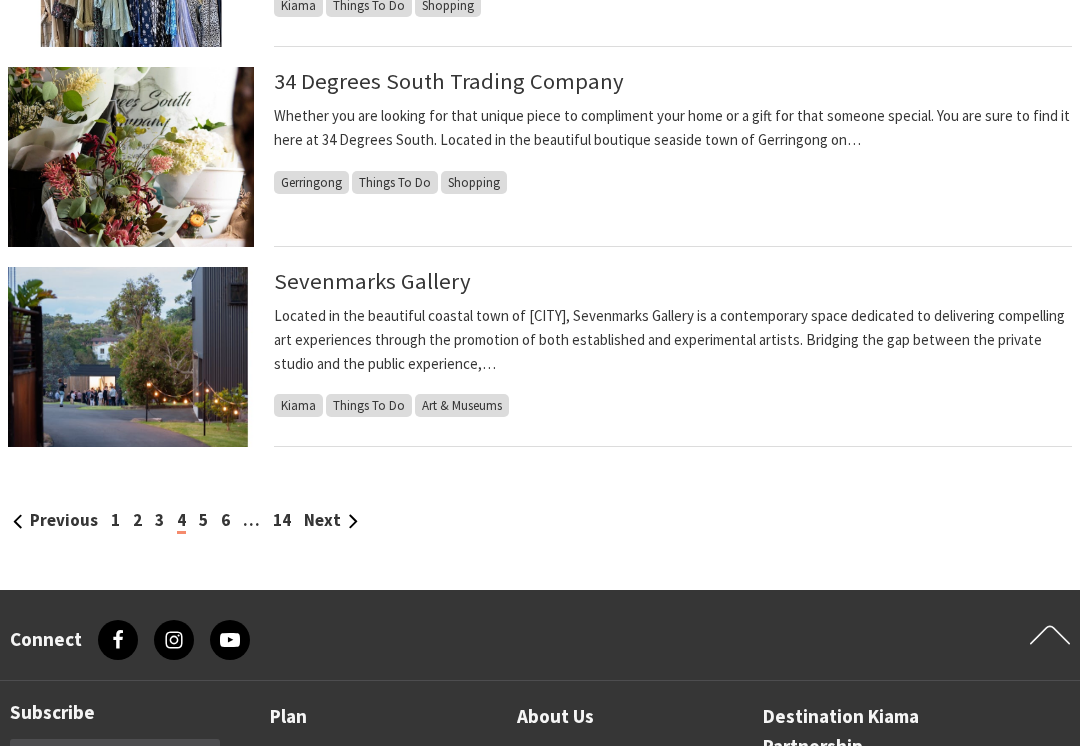 click on "5" at bounding box center (203, 520) 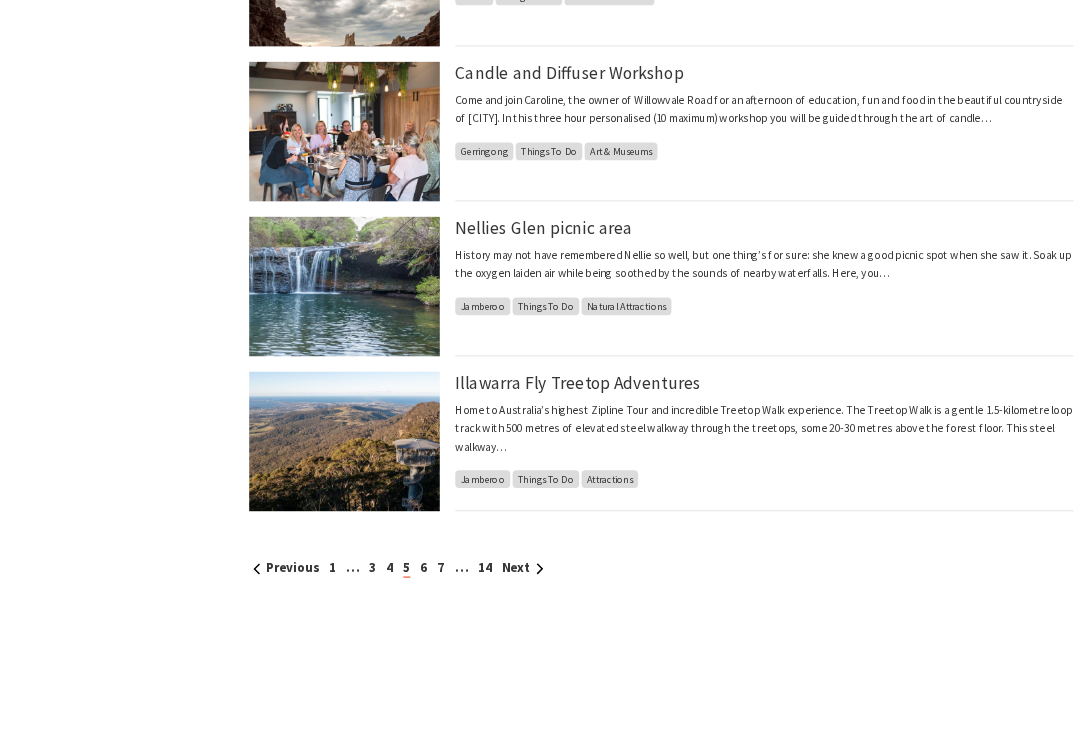 scroll, scrollTop: 2080, scrollLeft: 0, axis: vertical 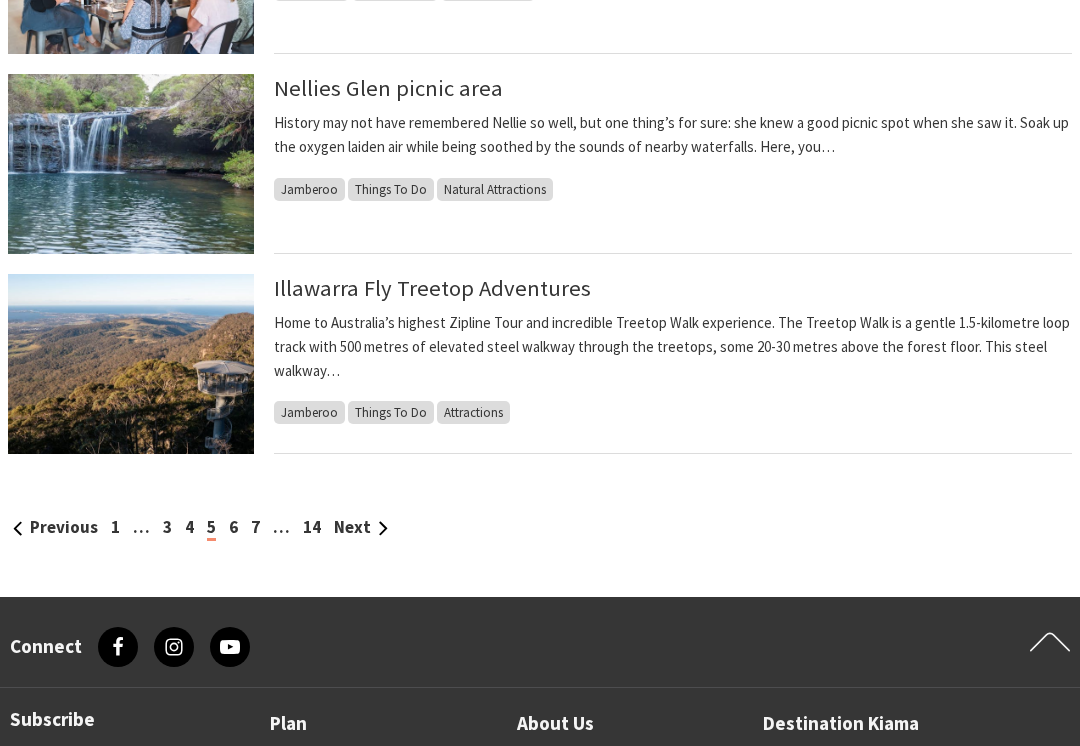 click on "6" at bounding box center (233, 527) 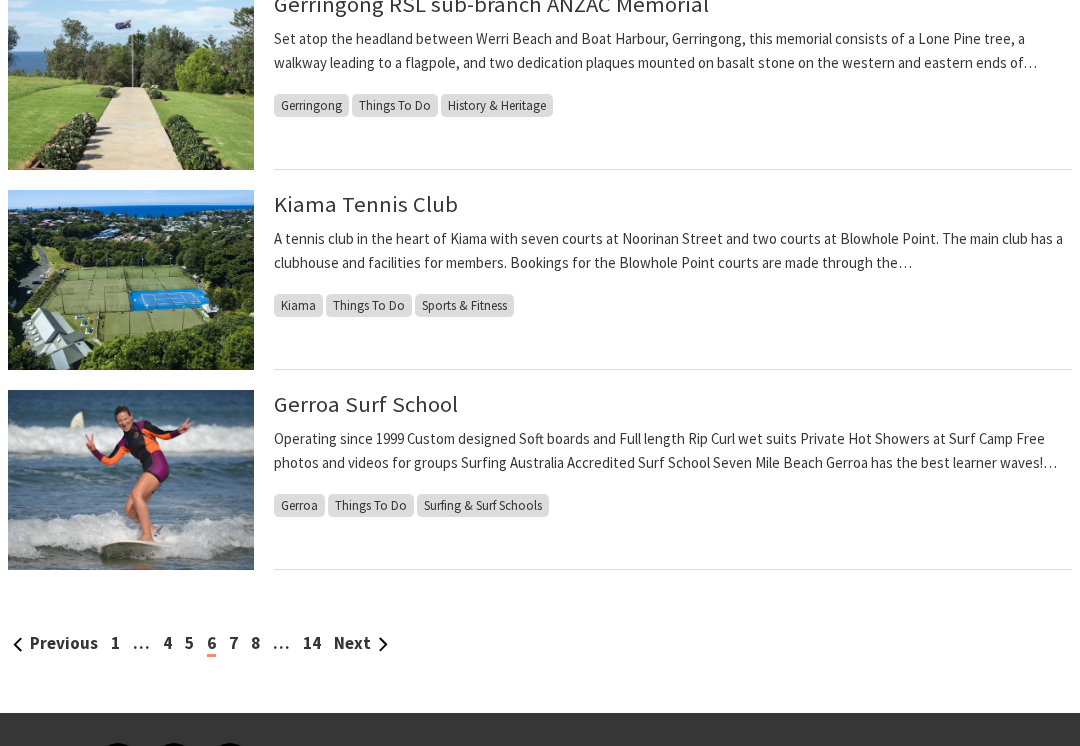 scroll, scrollTop: 1964, scrollLeft: 0, axis: vertical 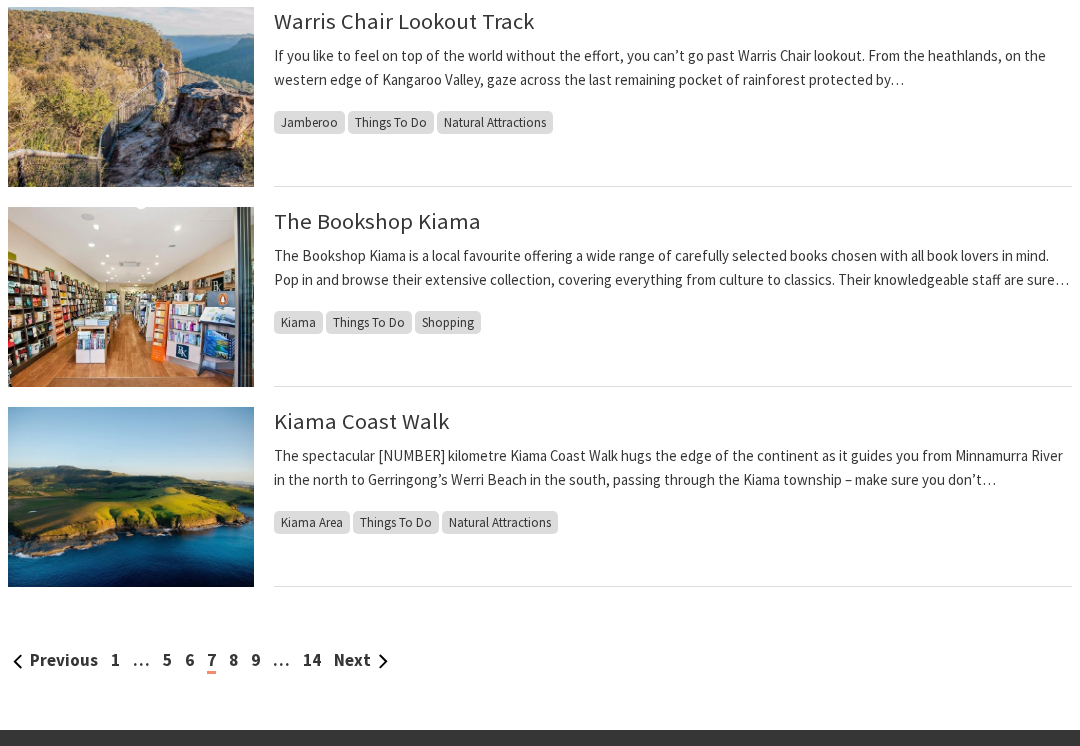 click on "8" at bounding box center (233, 660) 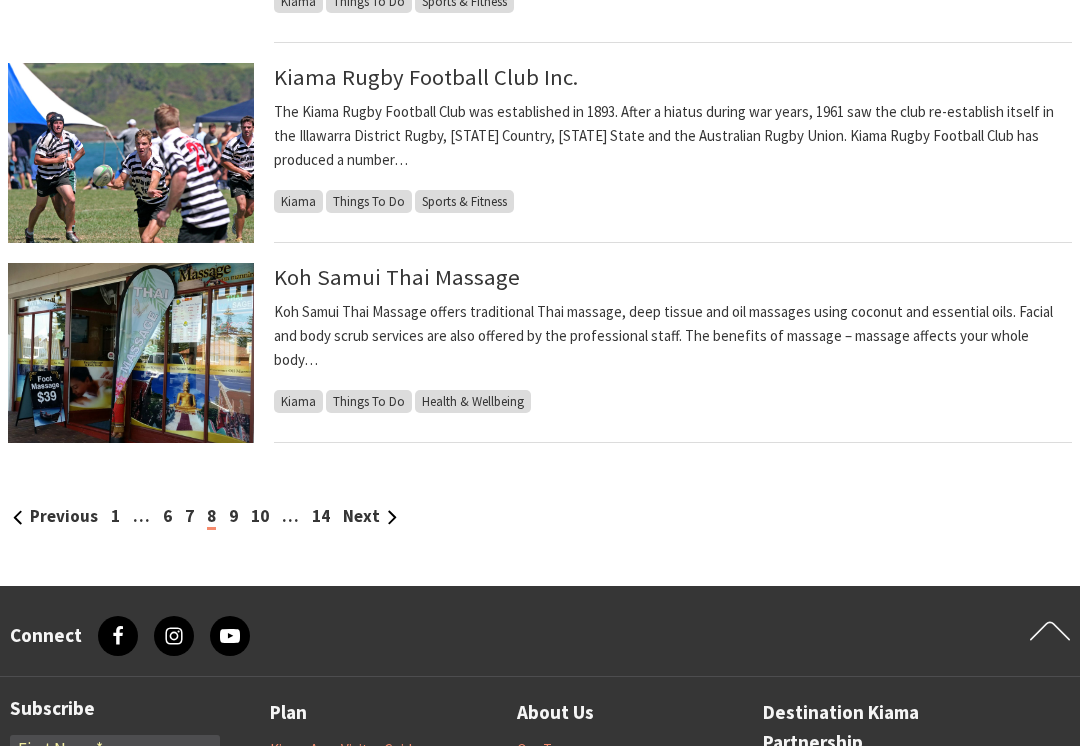scroll, scrollTop: 2091, scrollLeft: 0, axis: vertical 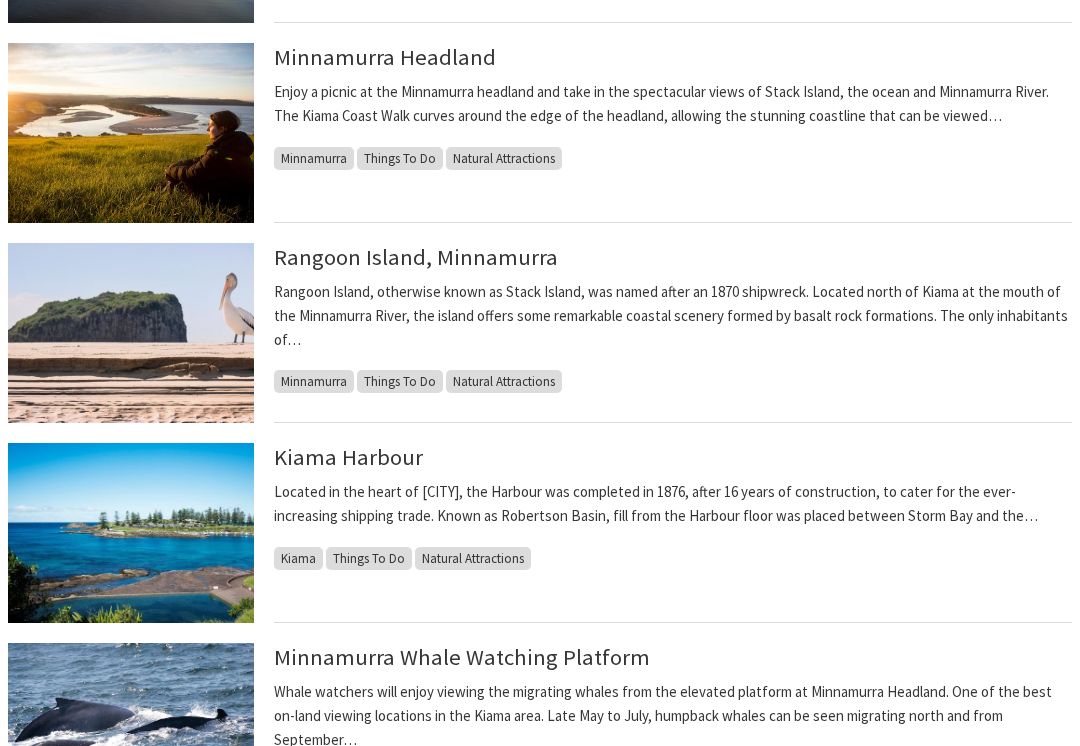 click on "Minnamurra" at bounding box center (314, 158) 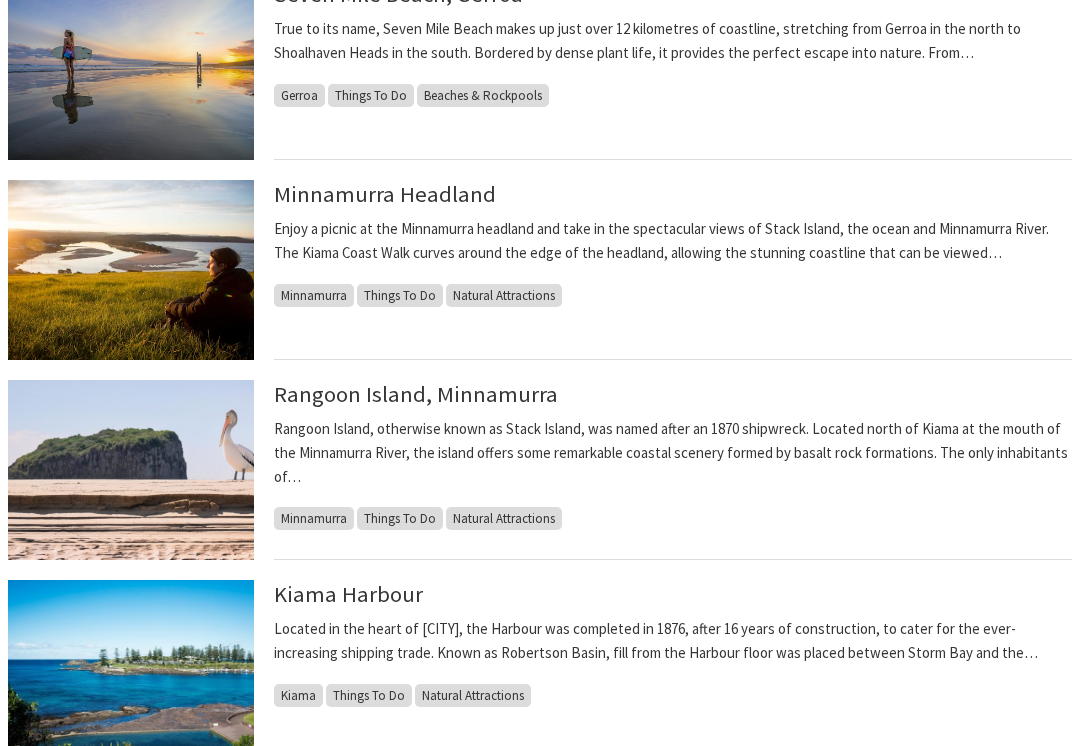 scroll, scrollTop: 1574, scrollLeft: 0, axis: vertical 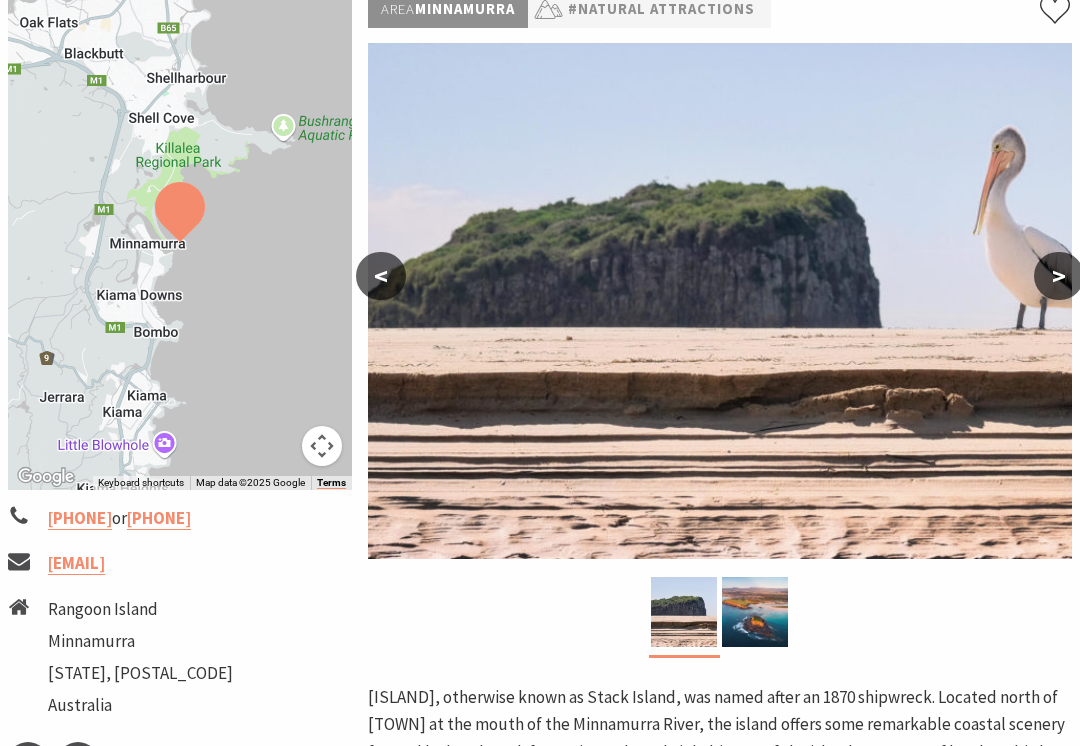 click on ">" at bounding box center [1059, 276] 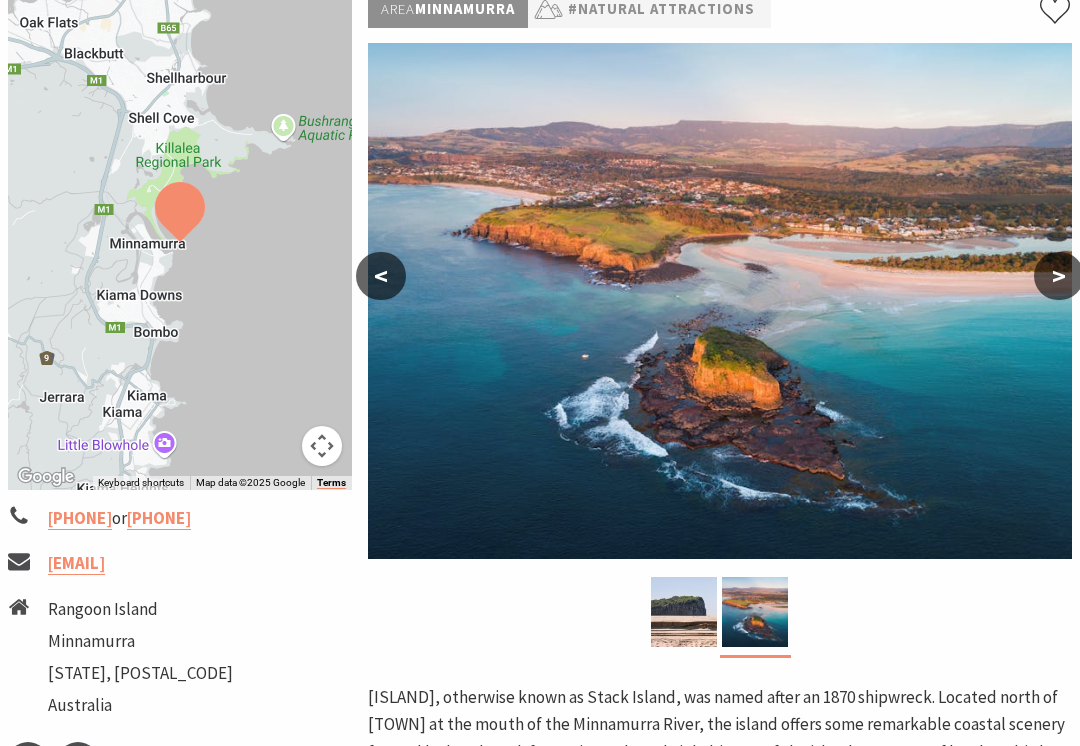 click on ">" at bounding box center [1059, 276] 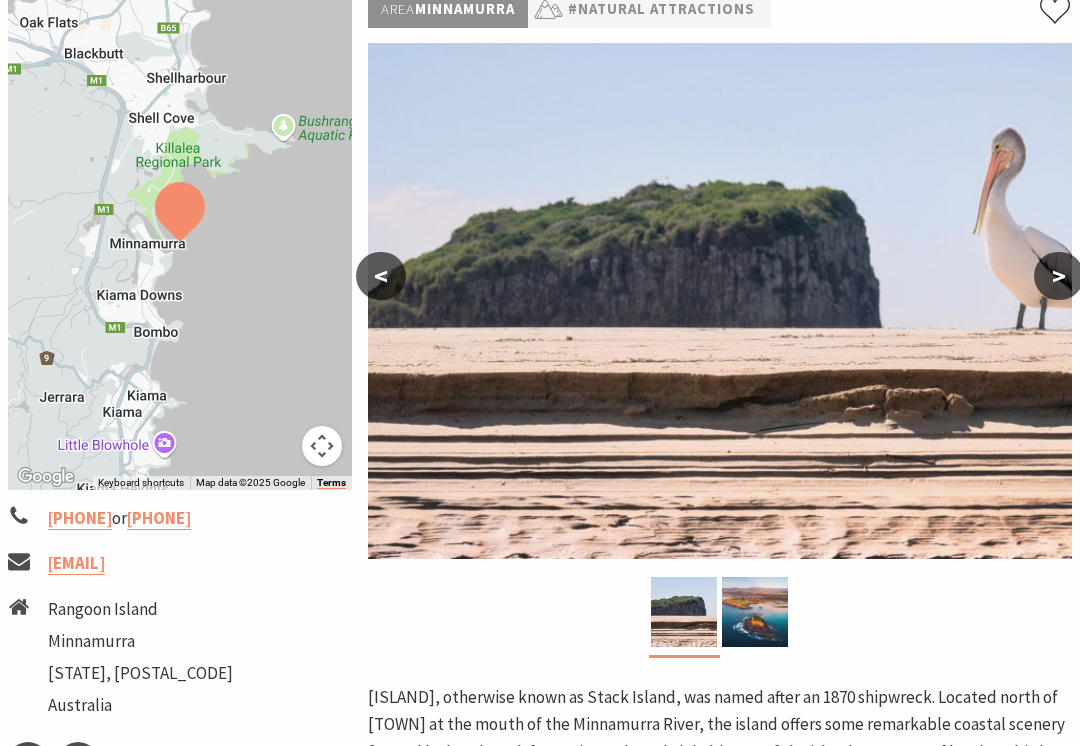 click on "<" at bounding box center (381, 276) 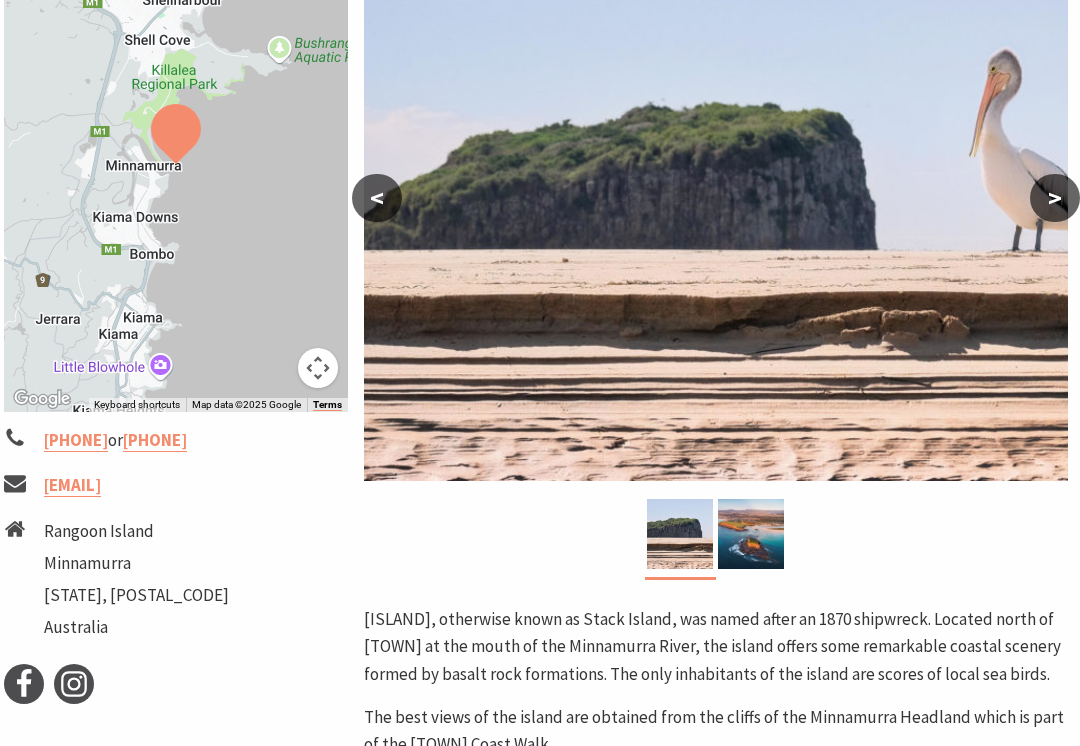 scroll, scrollTop: 397, scrollLeft: 4, axis: both 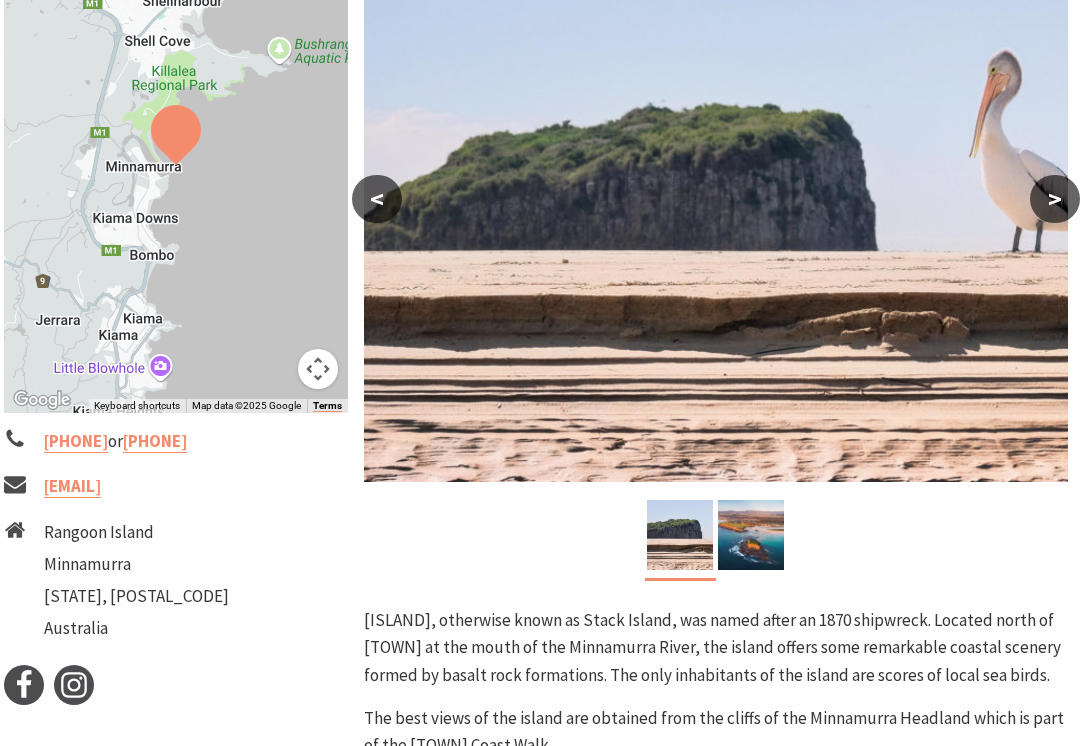 click at bounding box center (318, 370) 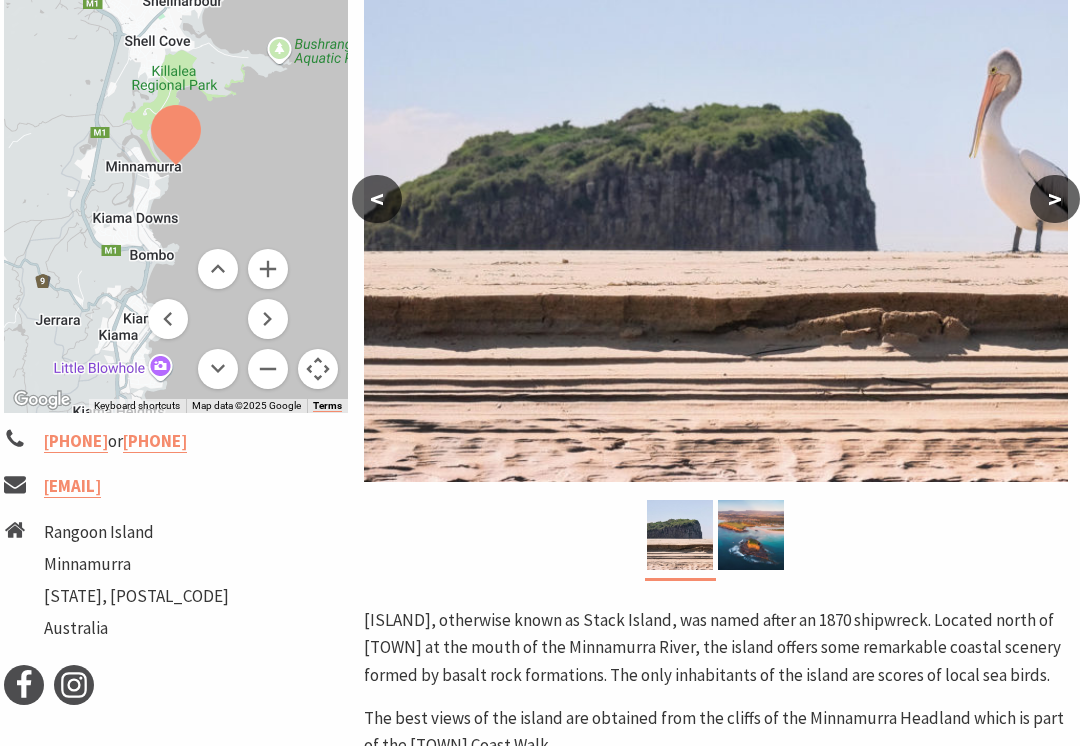scroll, scrollTop: 398, scrollLeft: 4, axis: both 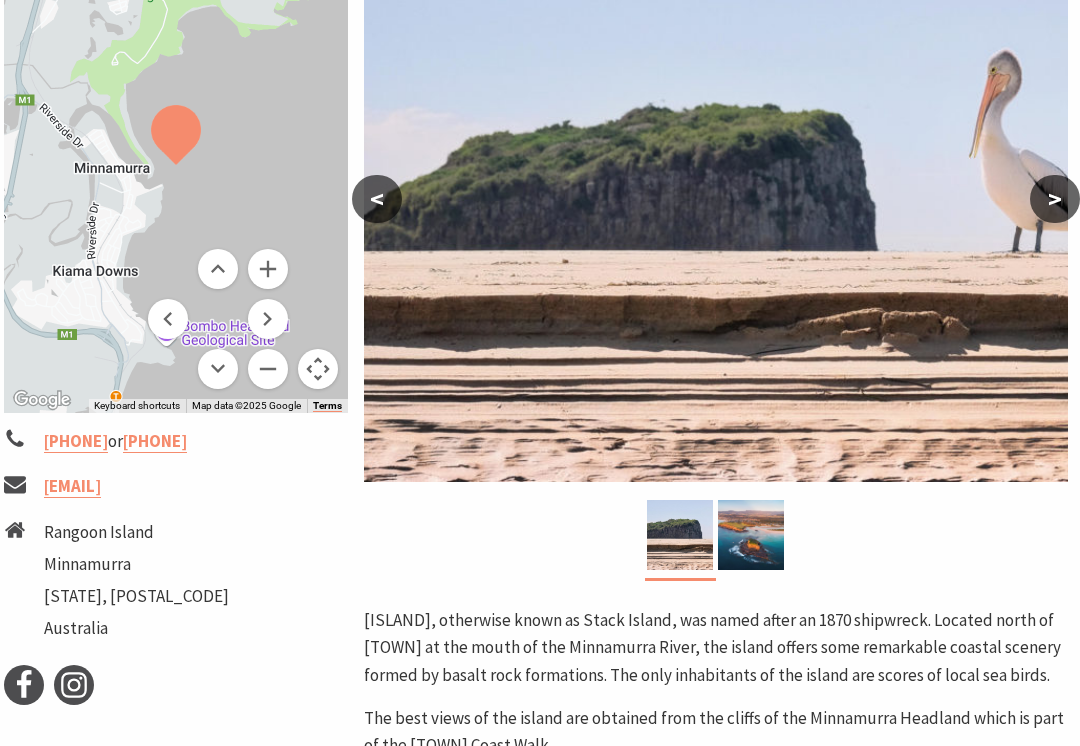 click at bounding box center [268, 269] 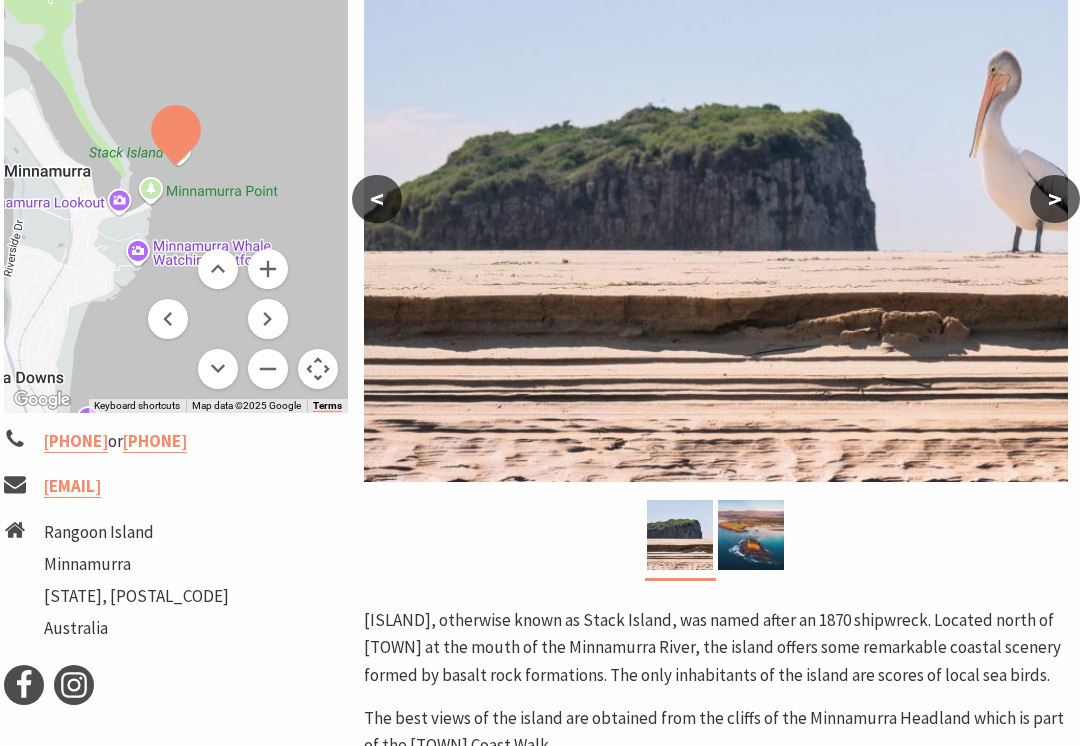 click at bounding box center (268, 269) 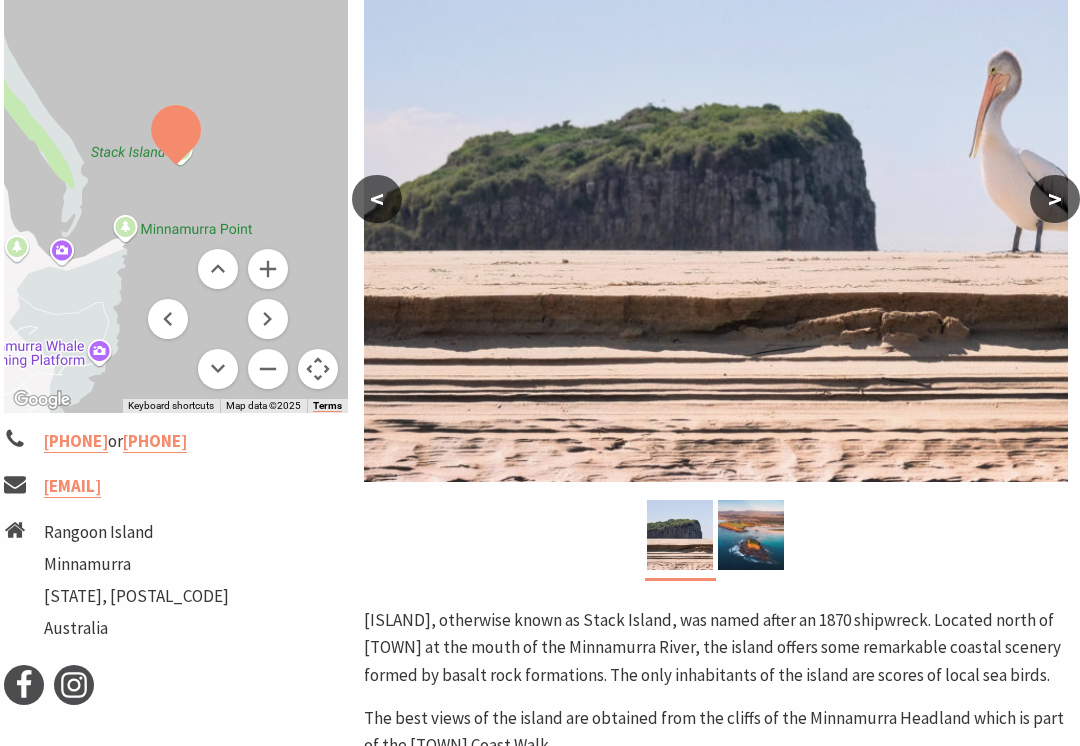 click at bounding box center (268, 269) 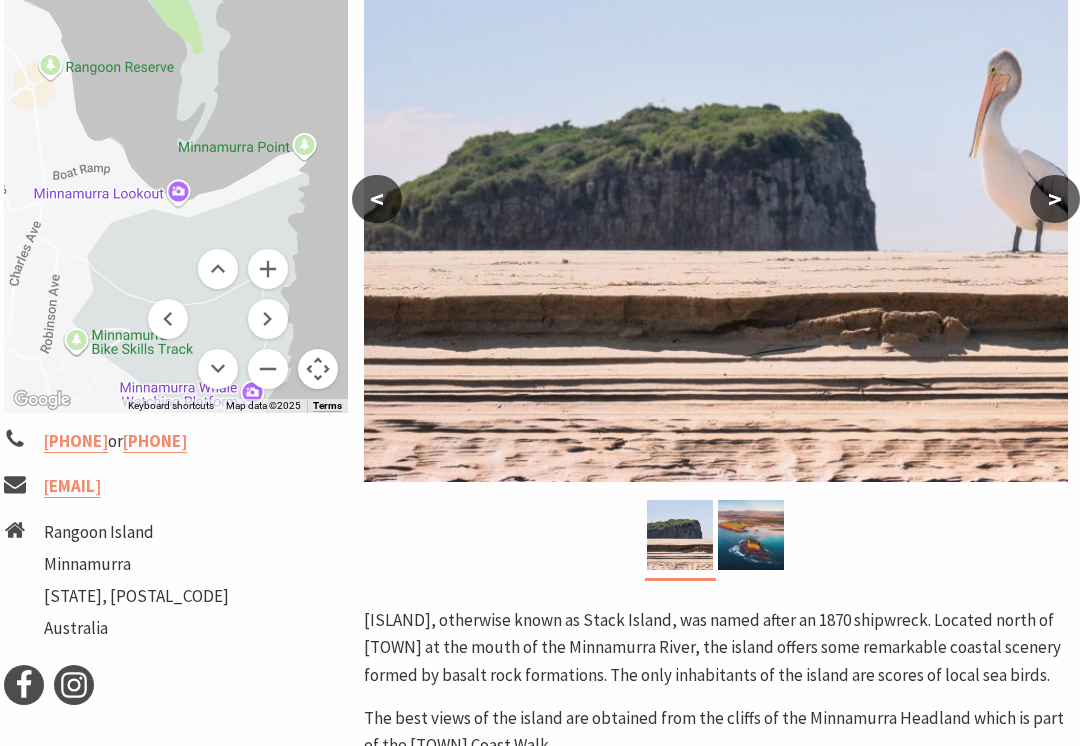 click at bounding box center [268, 269] 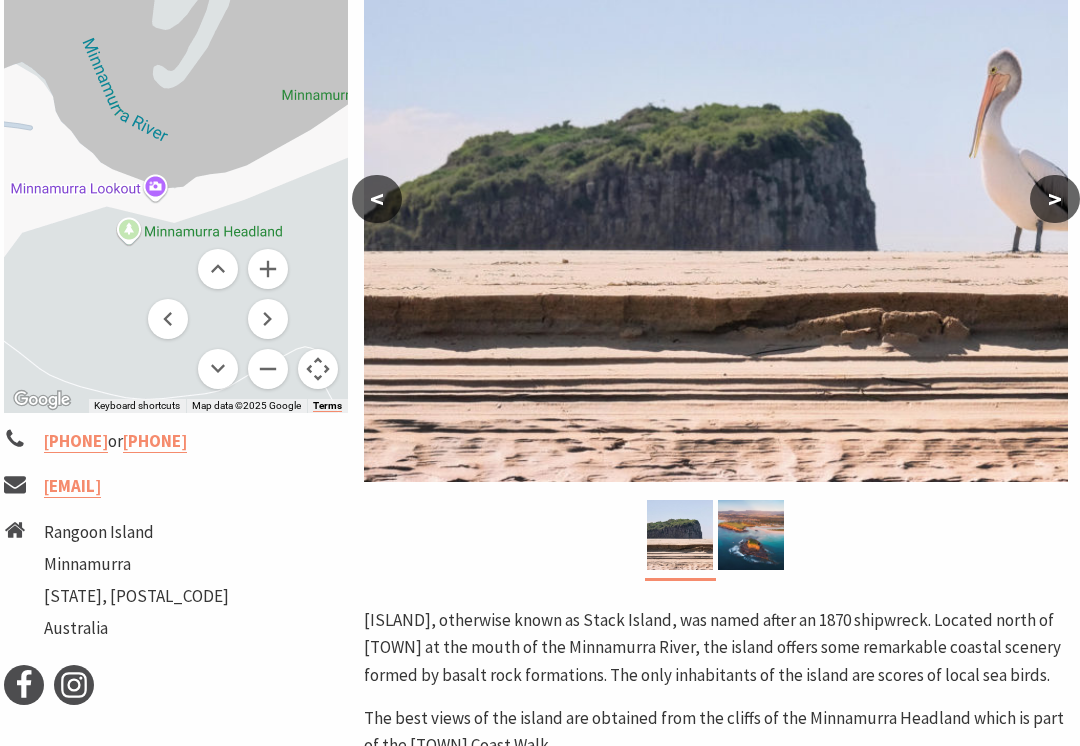 scroll, scrollTop: 398, scrollLeft: 4, axis: both 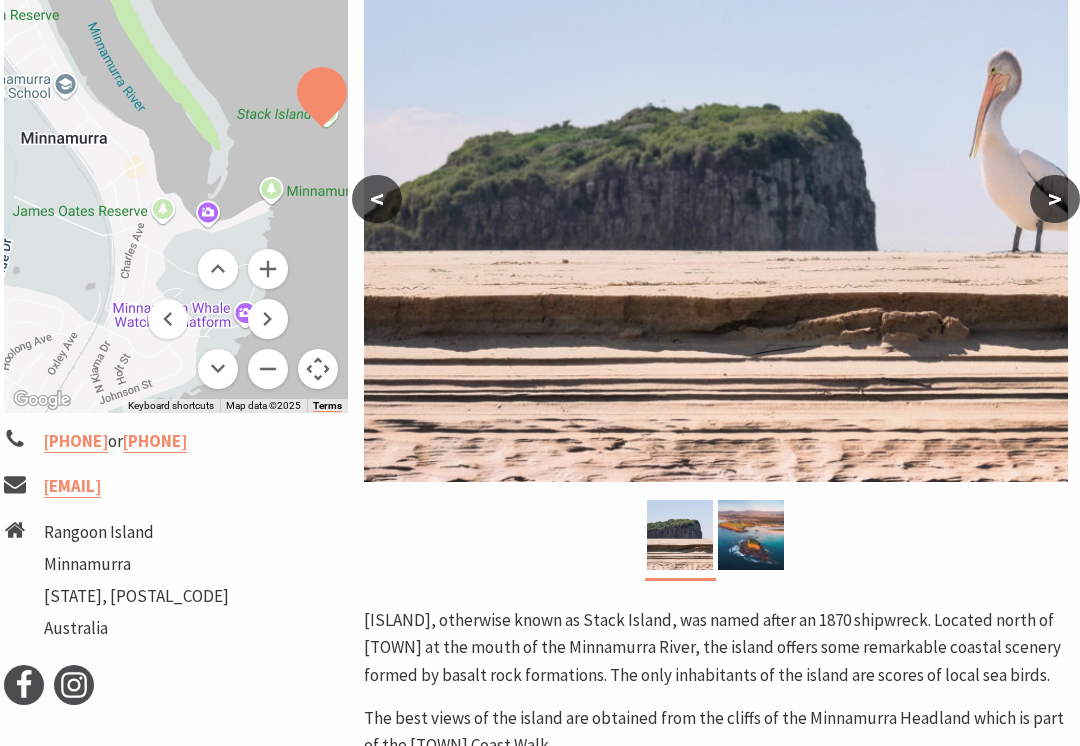click at bounding box center (268, 269) 